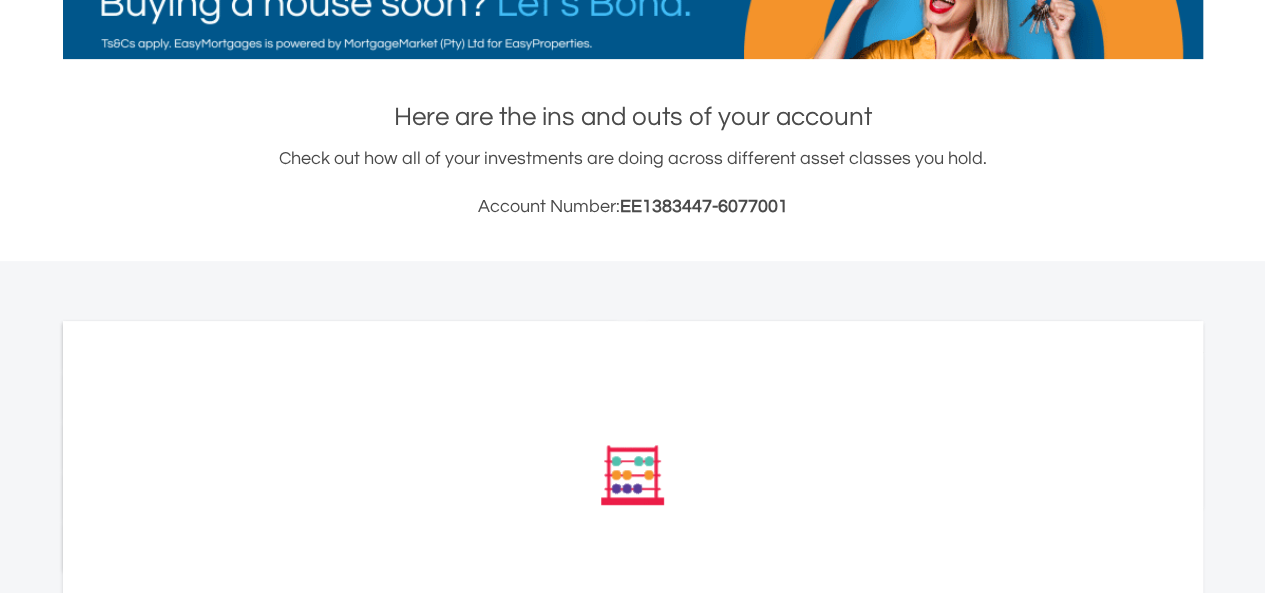 scroll, scrollTop: 400, scrollLeft: 0, axis: vertical 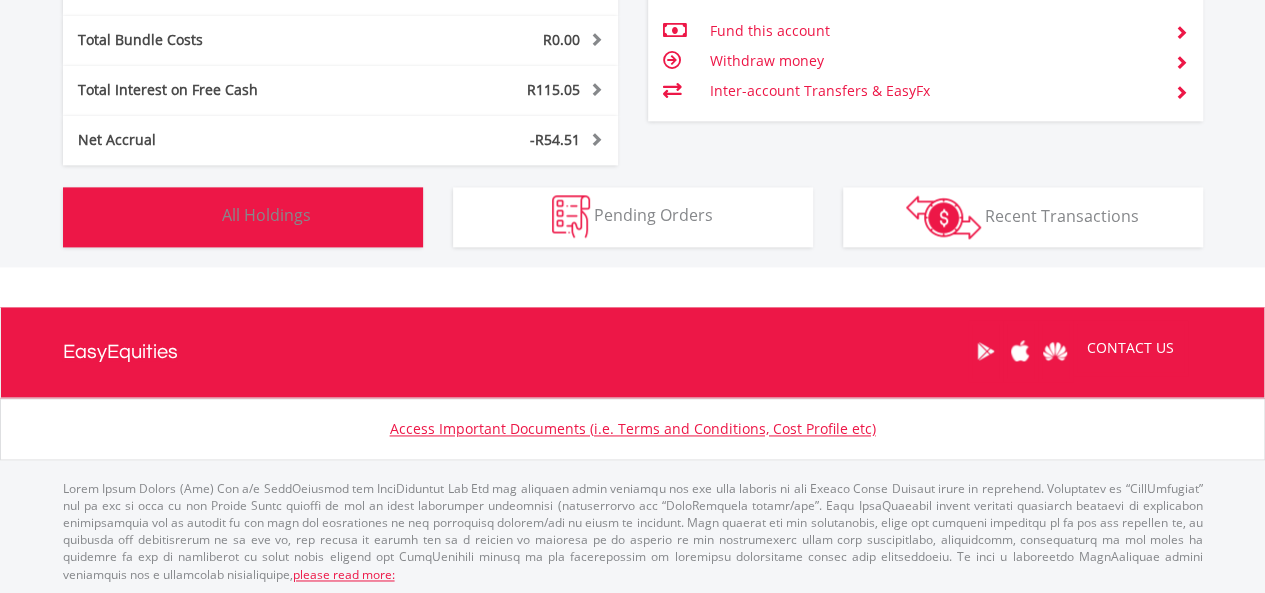 click on "All Holdings" at bounding box center (266, 215) 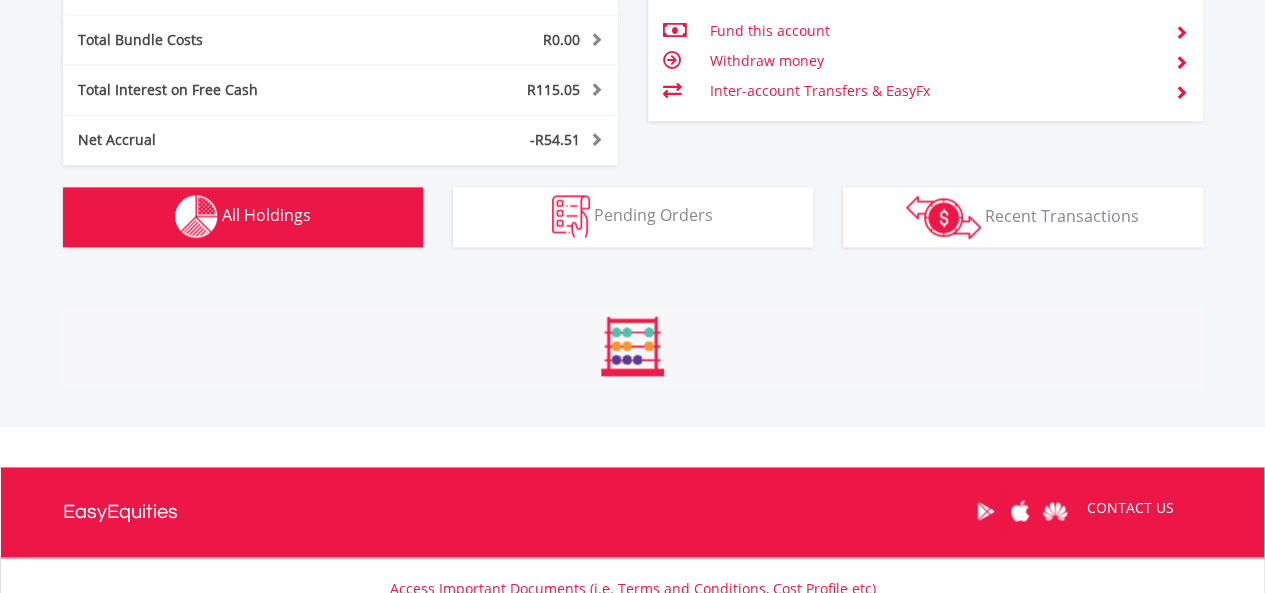 scroll, scrollTop: 1562, scrollLeft: 0, axis: vertical 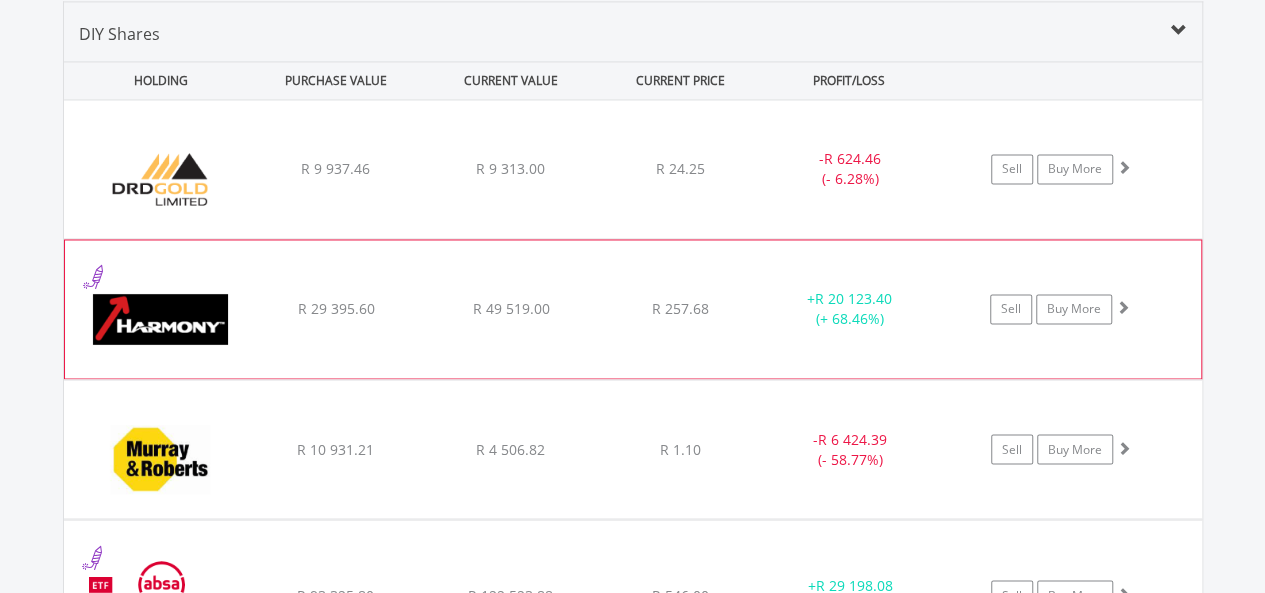 click on "﻿
Harmony Gold Mining Company Limited
R 29 395.60
R 49 519.00
R 257.68
+  R 20 123.40 (+ 68.46%)
Sell
Buy More" at bounding box center [633, 169] 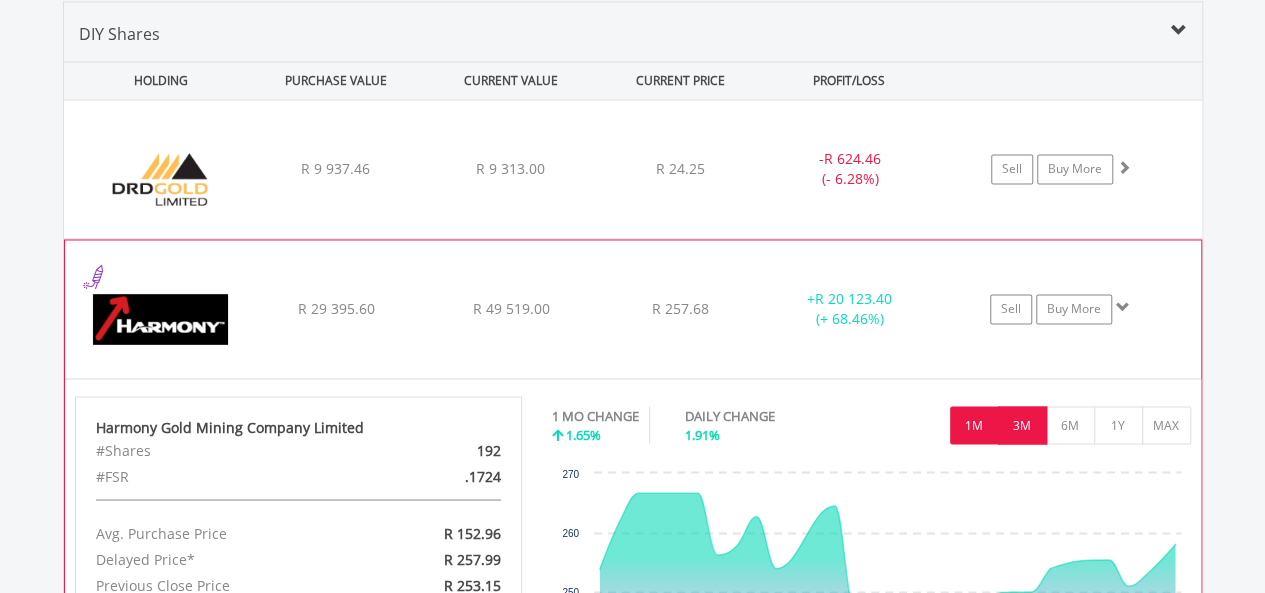 click on "3M" at bounding box center (1022, 425) 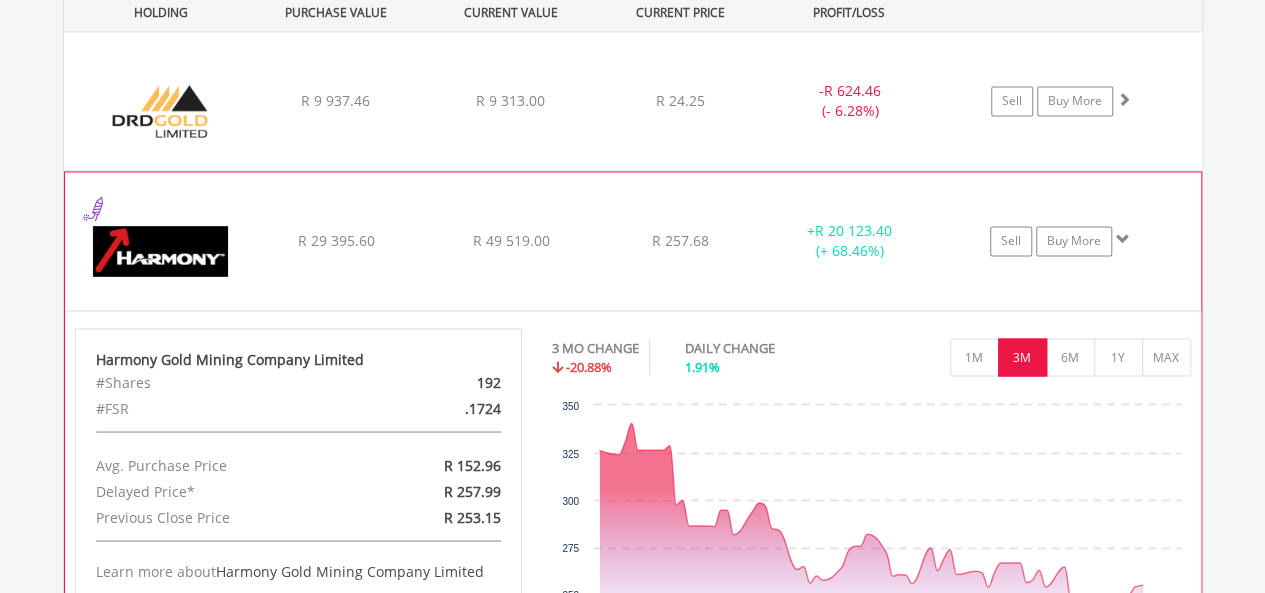 scroll, scrollTop: 1662, scrollLeft: 0, axis: vertical 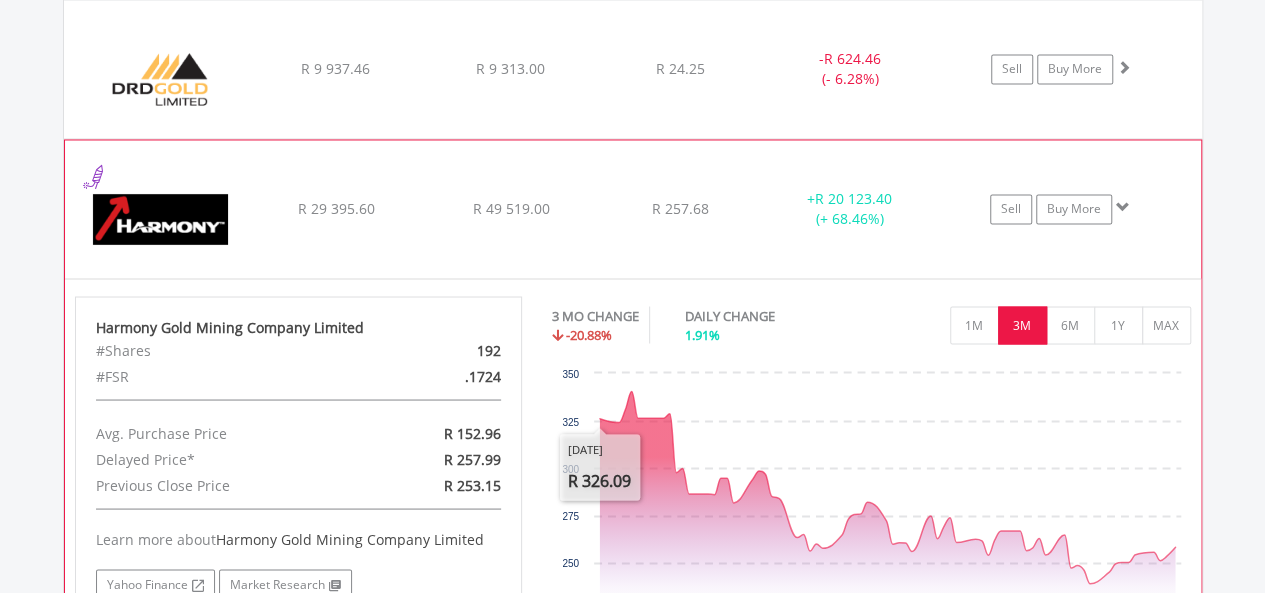 click on "﻿
Harmony Gold Mining Company Limited
R 29 395.60
R 49 519.00
R 257.68
+  R 20 123.40 (+ 68.46%)
Sell
Buy More" at bounding box center [633, 69] 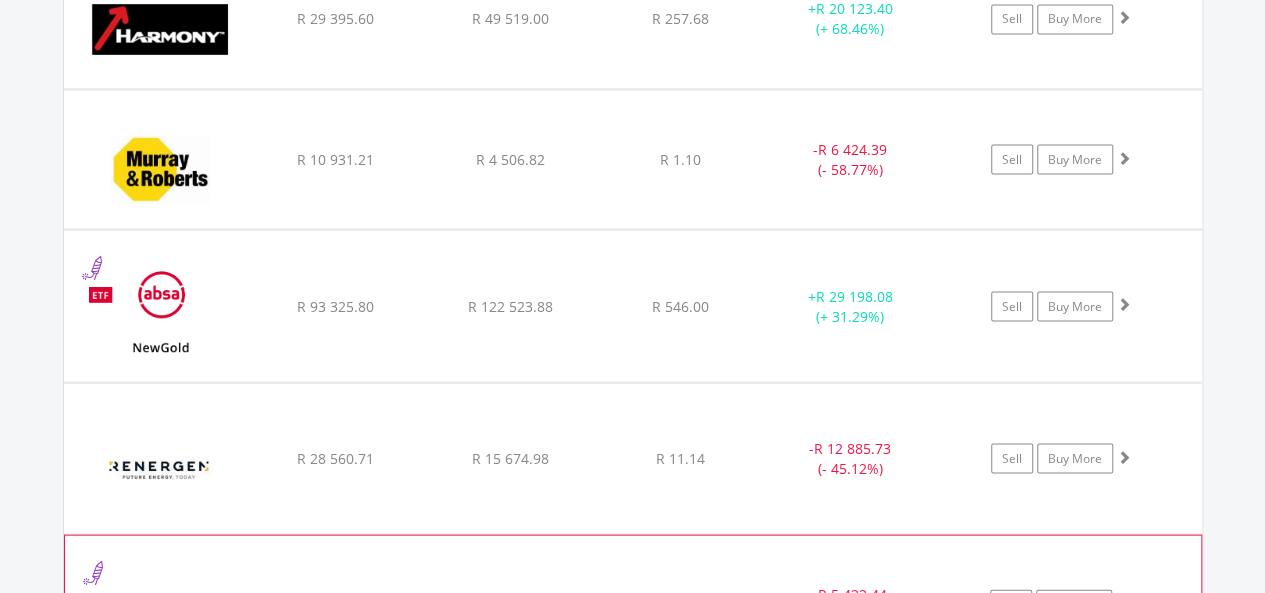 scroll, scrollTop: 2300, scrollLeft: 0, axis: vertical 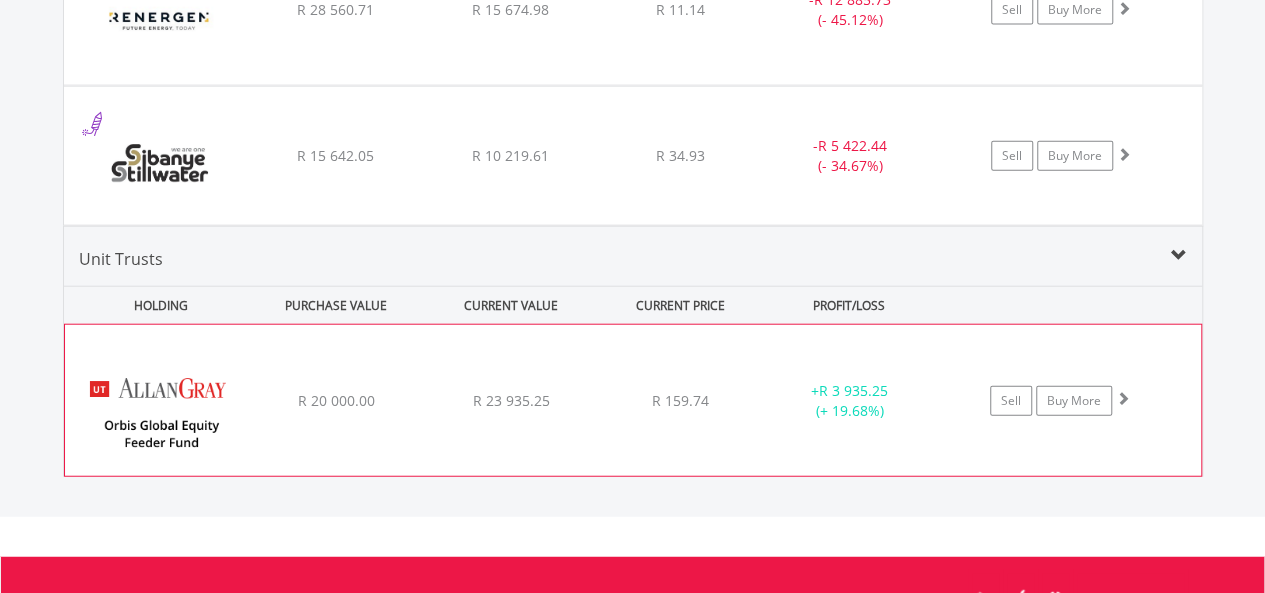 click on "﻿
[PERSON_NAME] Orbis Global Equity Feeder Fund
R 20 000.00
R 23 935.25
R 159.74
+  R 3 935.25 (+ 19.68%)
Sell
Buy More" at bounding box center [633, 400] 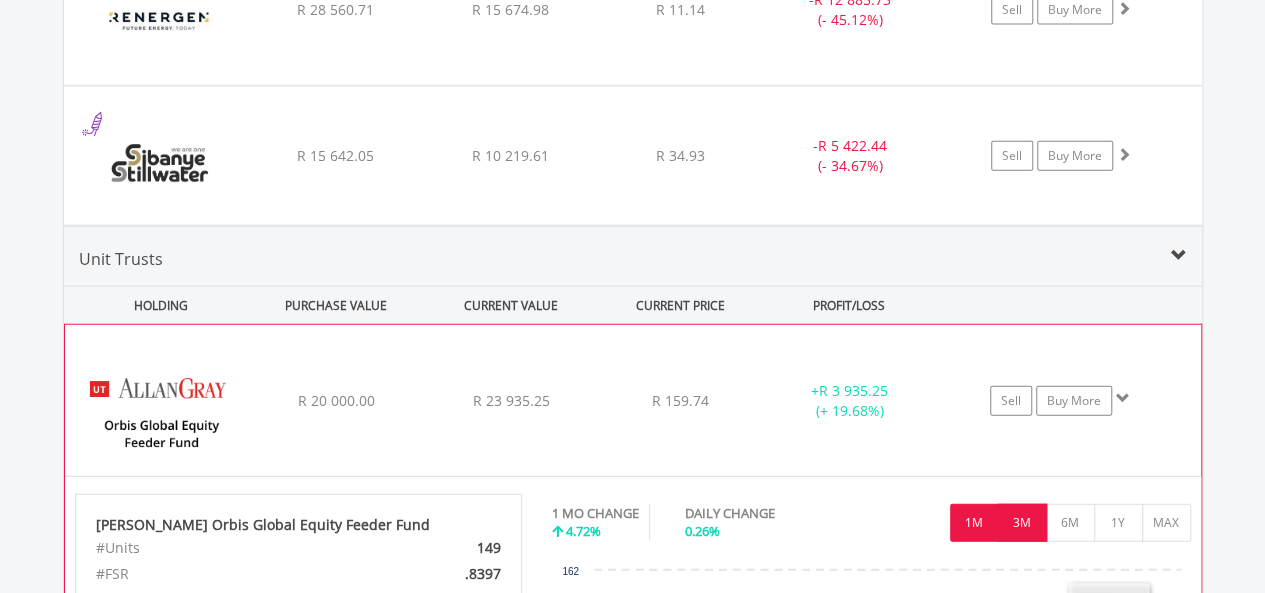 click on "3M" at bounding box center (1022, 523) 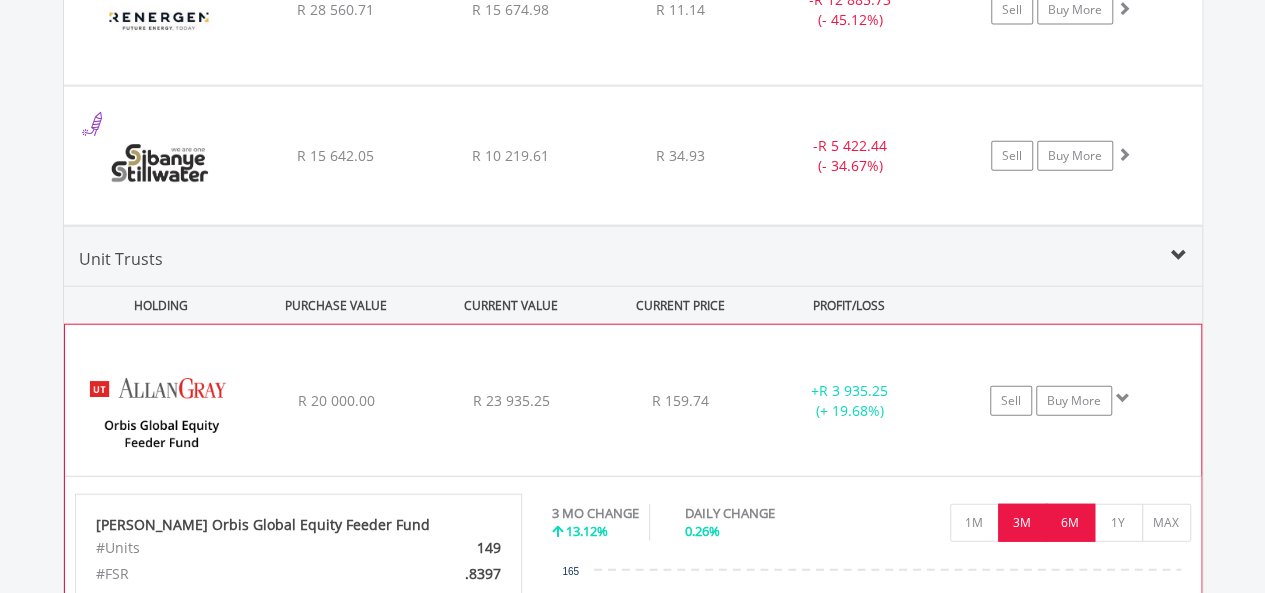 click on "6M" at bounding box center [1070, 523] 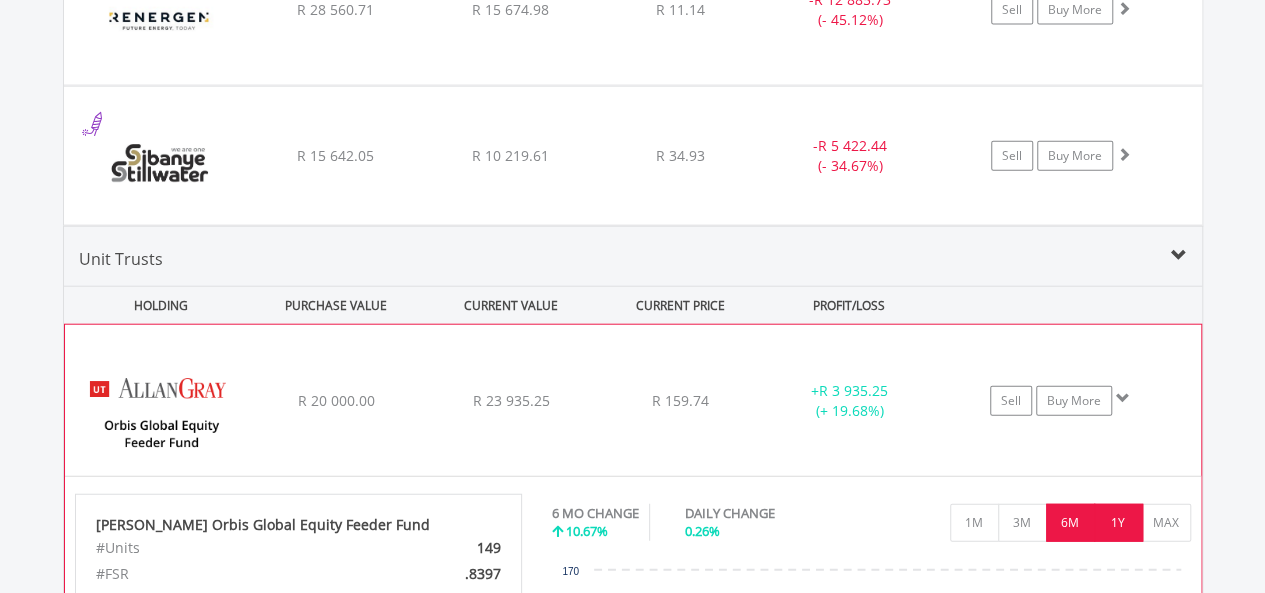 click on "1Y" at bounding box center (1118, 523) 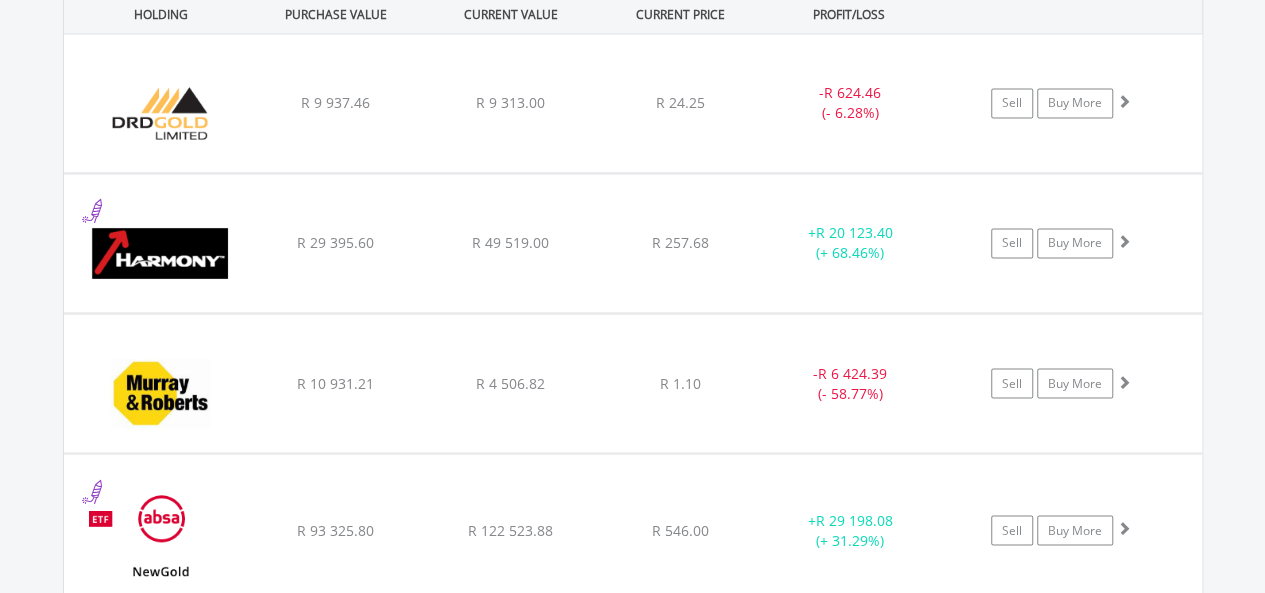 scroll, scrollTop: 1500, scrollLeft: 0, axis: vertical 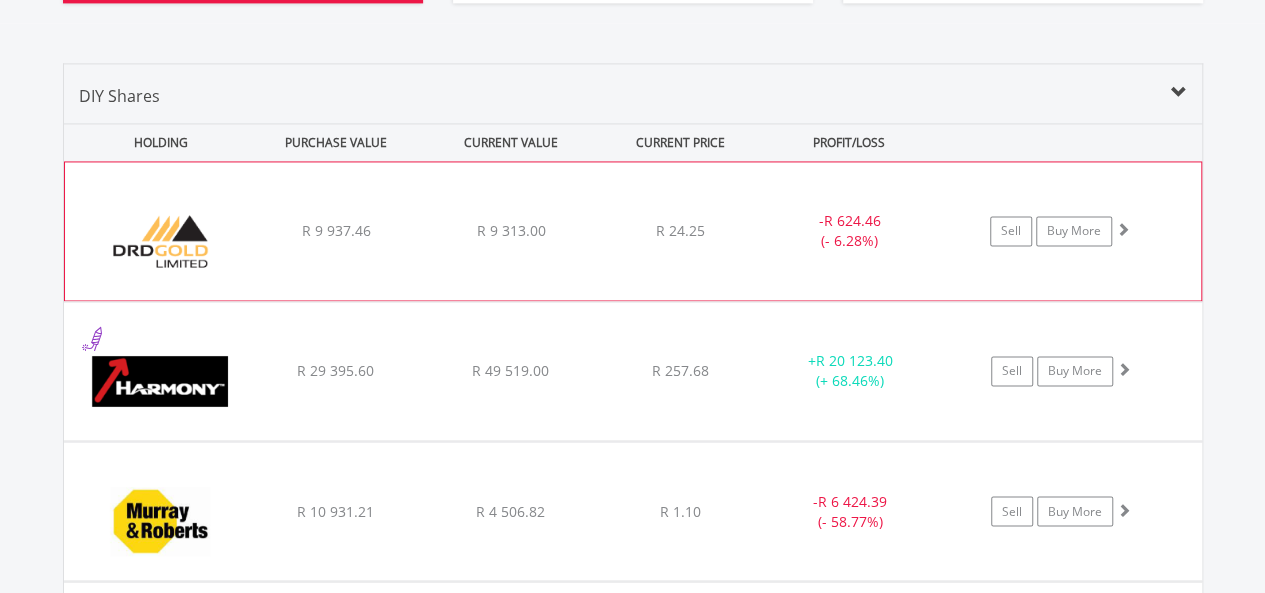 click on "﻿
DRD Gold Limited
R 9 937.46
R 9 313.00
R 24.25
-  R 624.46 (- 6.28%)
Sell
Buy More" at bounding box center (633, 231) 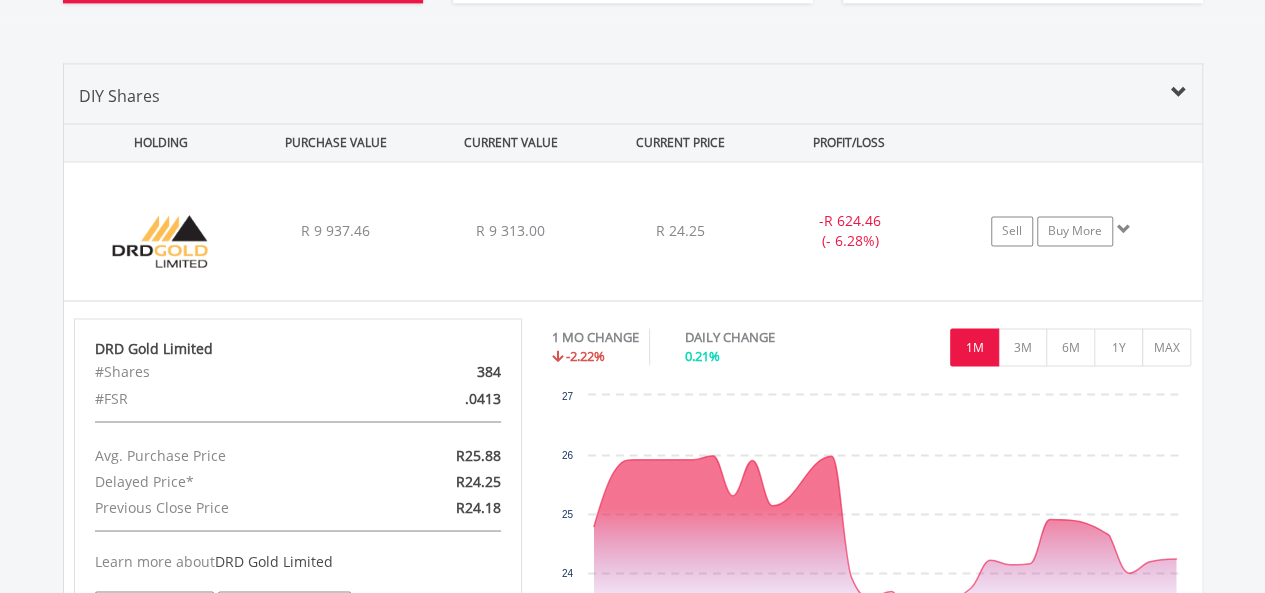 click on "Value View
Share View
DIY Shares
HOLDING
PURCHASE VALUE
CURRENT VALUE
CURRENT PRICE
PROFIT/LOSS
﻿
DRD Gold Limited
R 9 937.46
R 9 313.00
R 24.25
-  R 624.46 (- 6.28%)" at bounding box center [633, 1075] 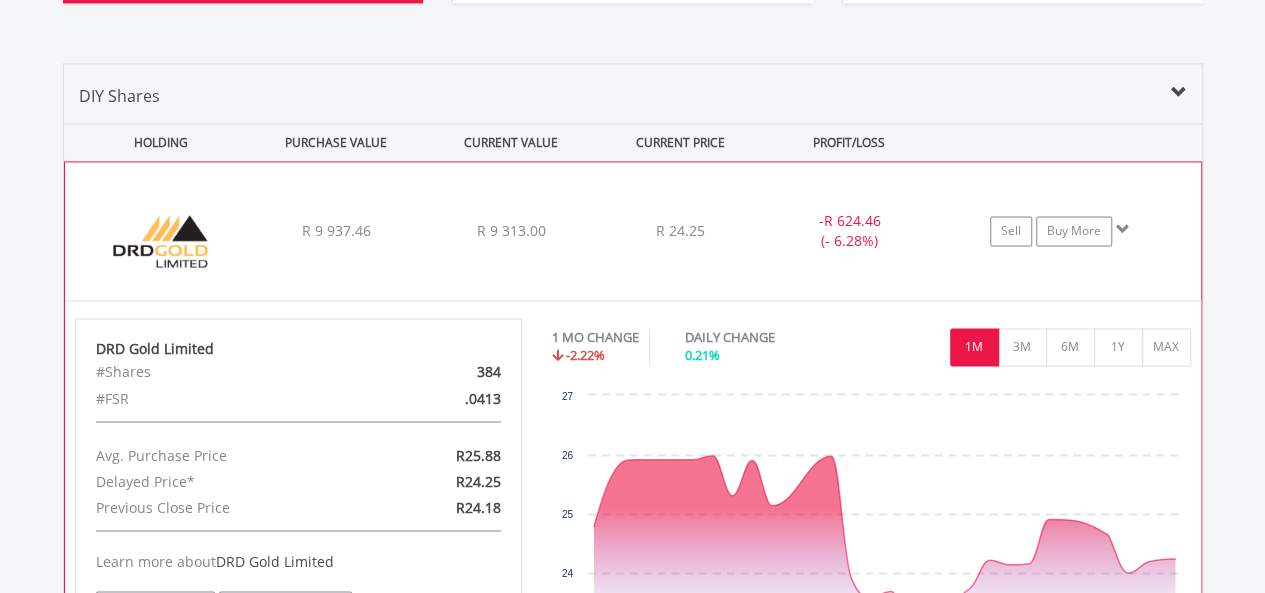 click on "﻿
DRD Gold Limited
R 9 937.46
R 9 313.00
R 24.25
-  R 624.46 (- 6.28%)
Sell
Buy More" at bounding box center [633, 231] 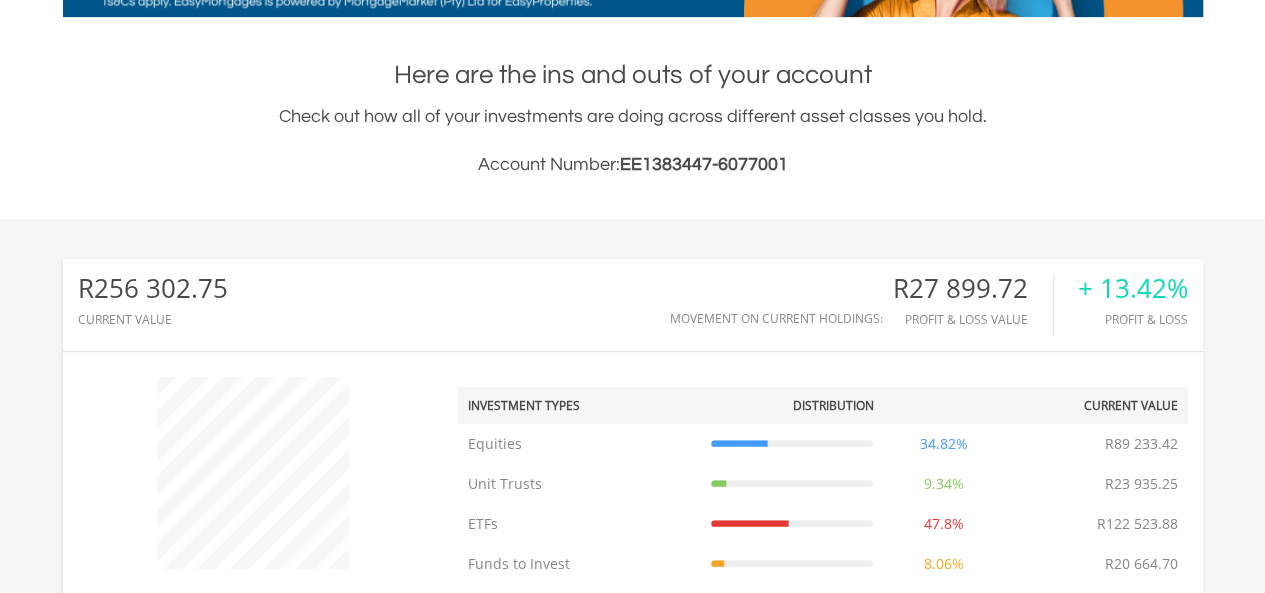 scroll, scrollTop: 0, scrollLeft: 0, axis: both 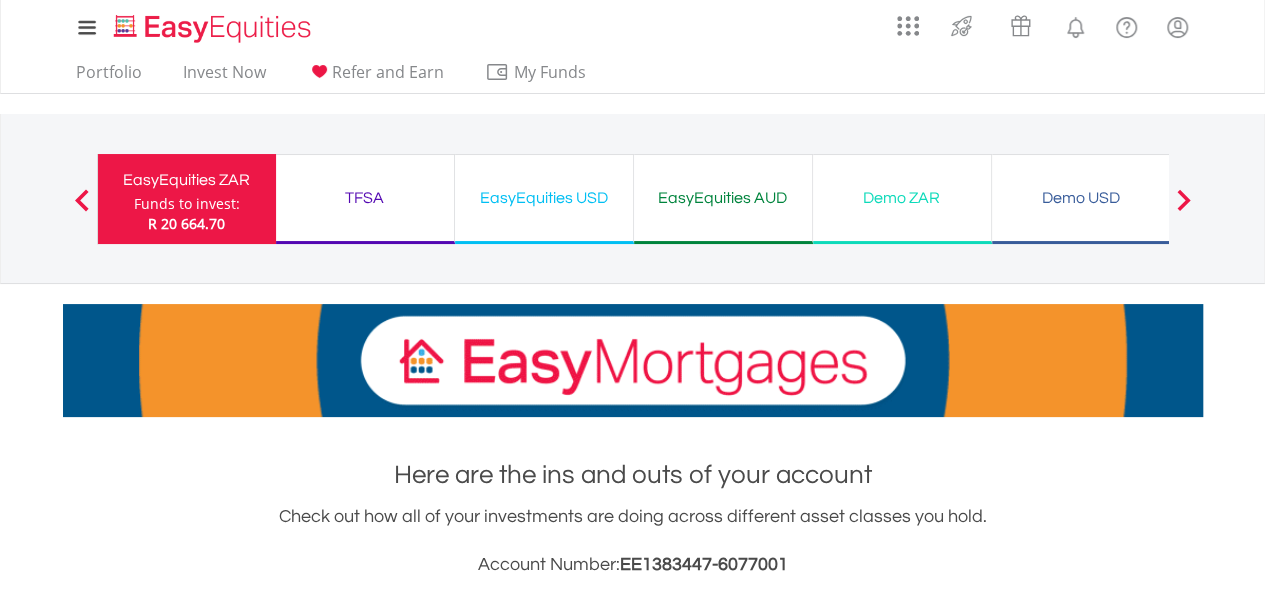 click on "EasyEquities AUD" at bounding box center (723, 198) 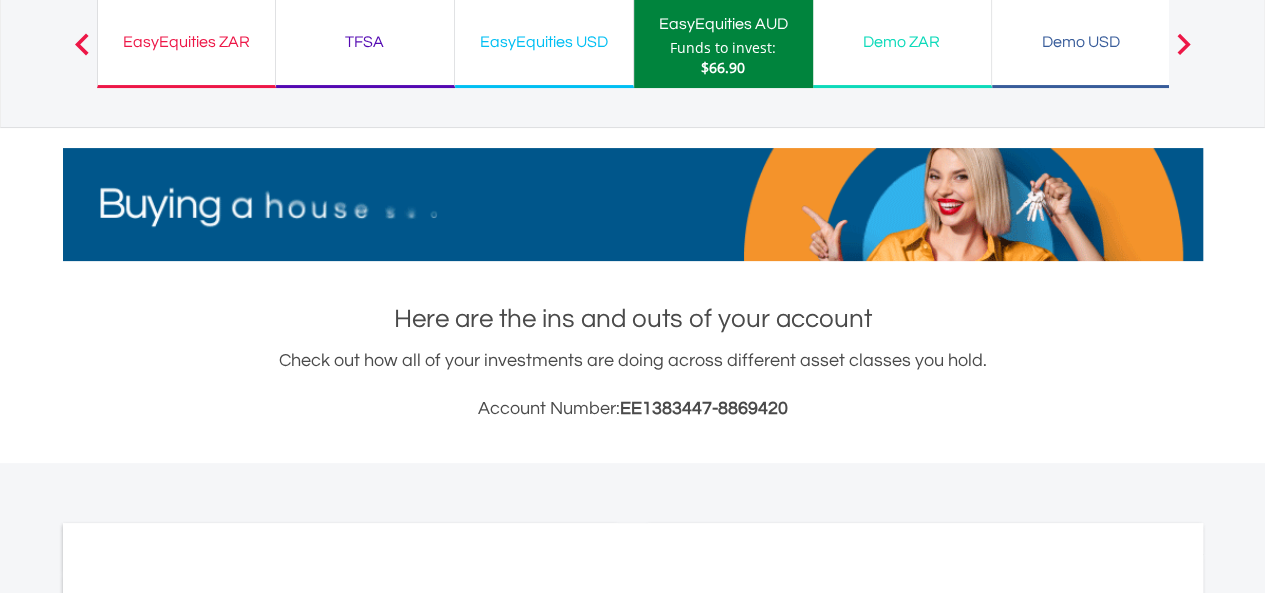 scroll, scrollTop: 500, scrollLeft: 0, axis: vertical 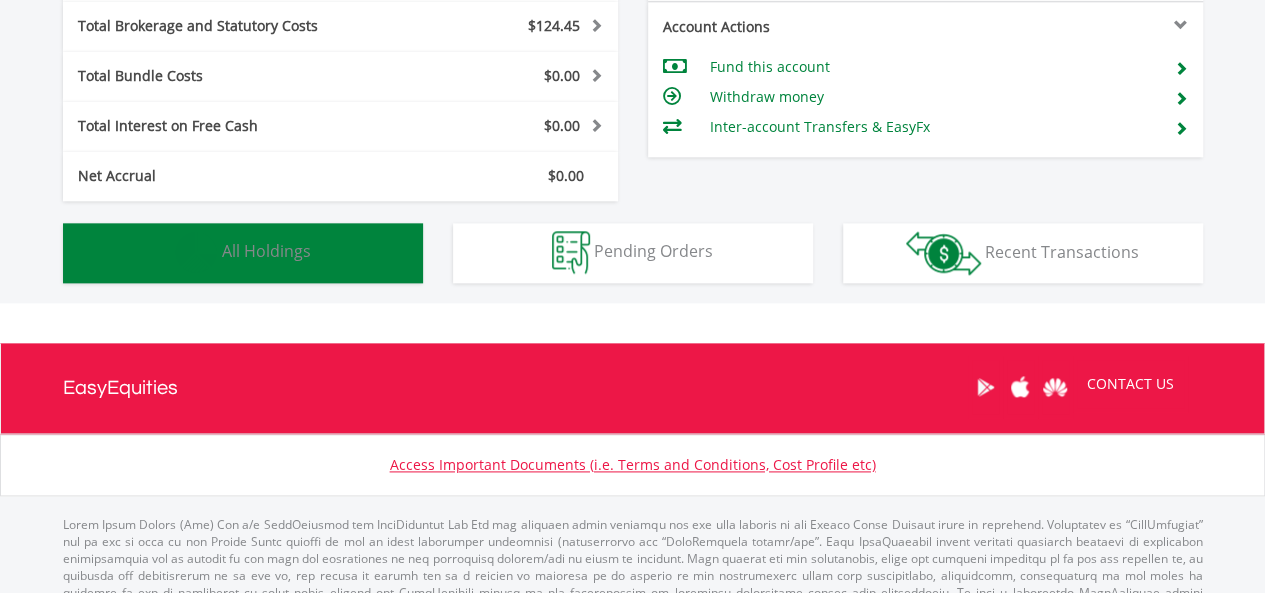 click on "All Holdings" at bounding box center (266, 251) 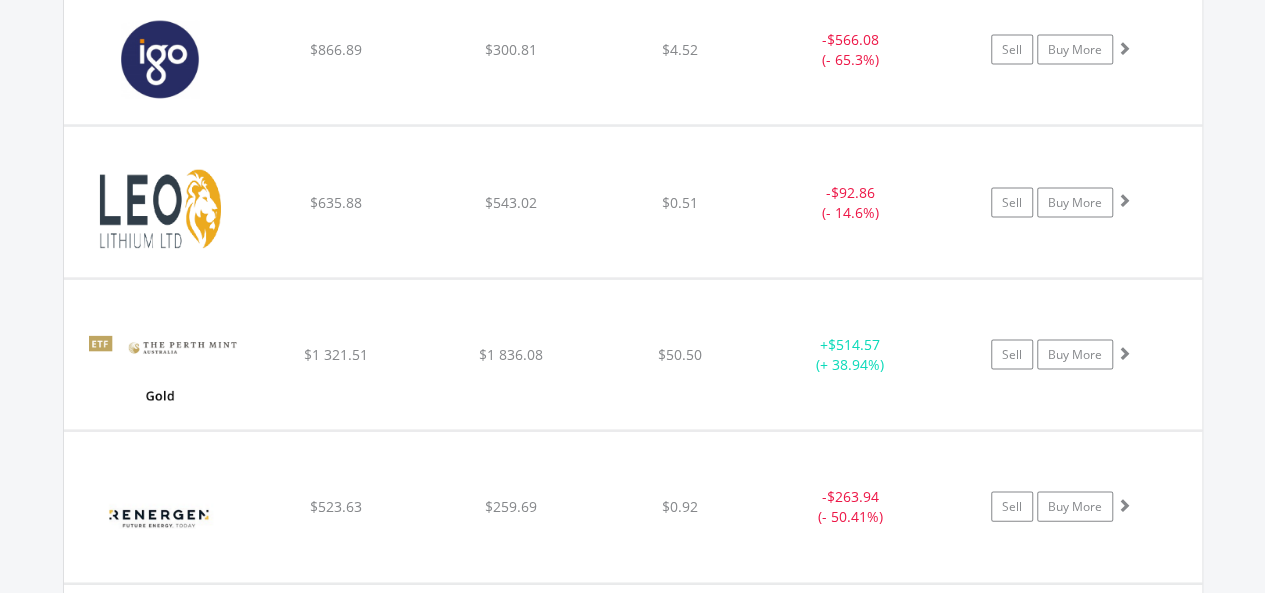 scroll, scrollTop: 1842, scrollLeft: 0, axis: vertical 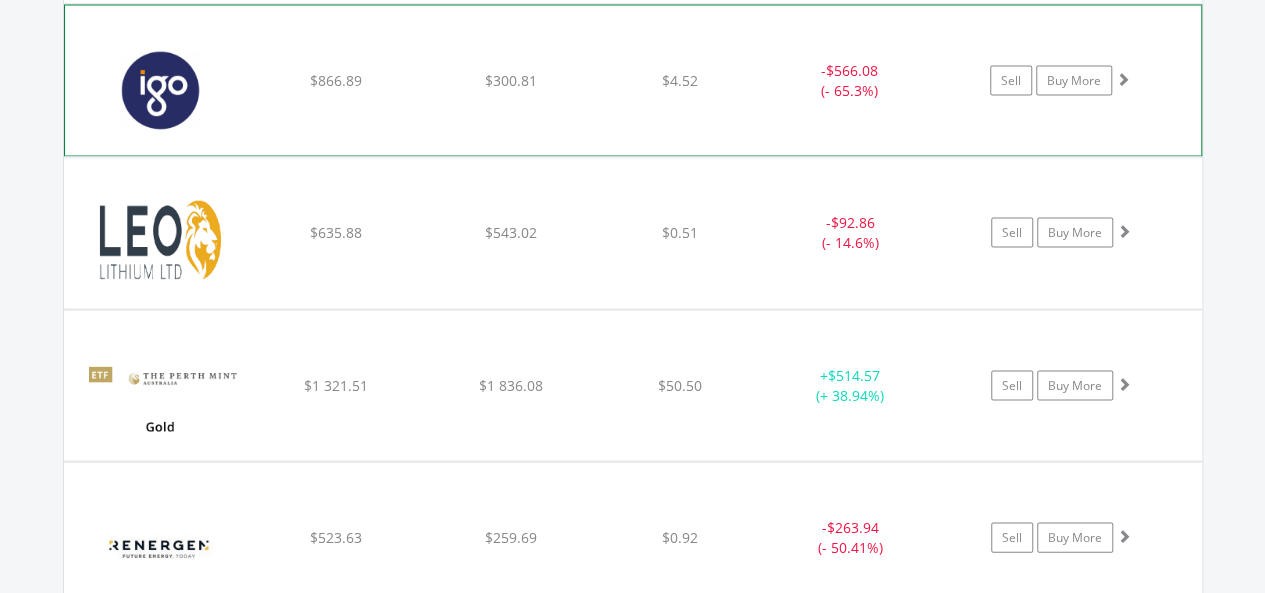 click on "$866.89" at bounding box center (335, -225) 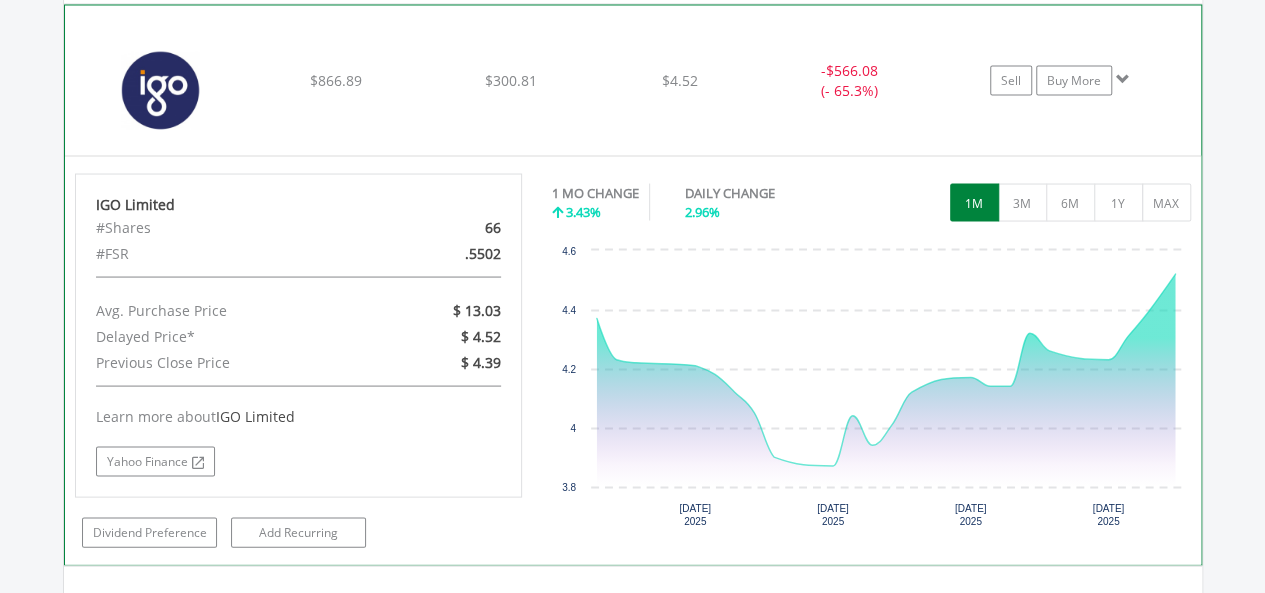 click on "$866.89" at bounding box center [335, -225] 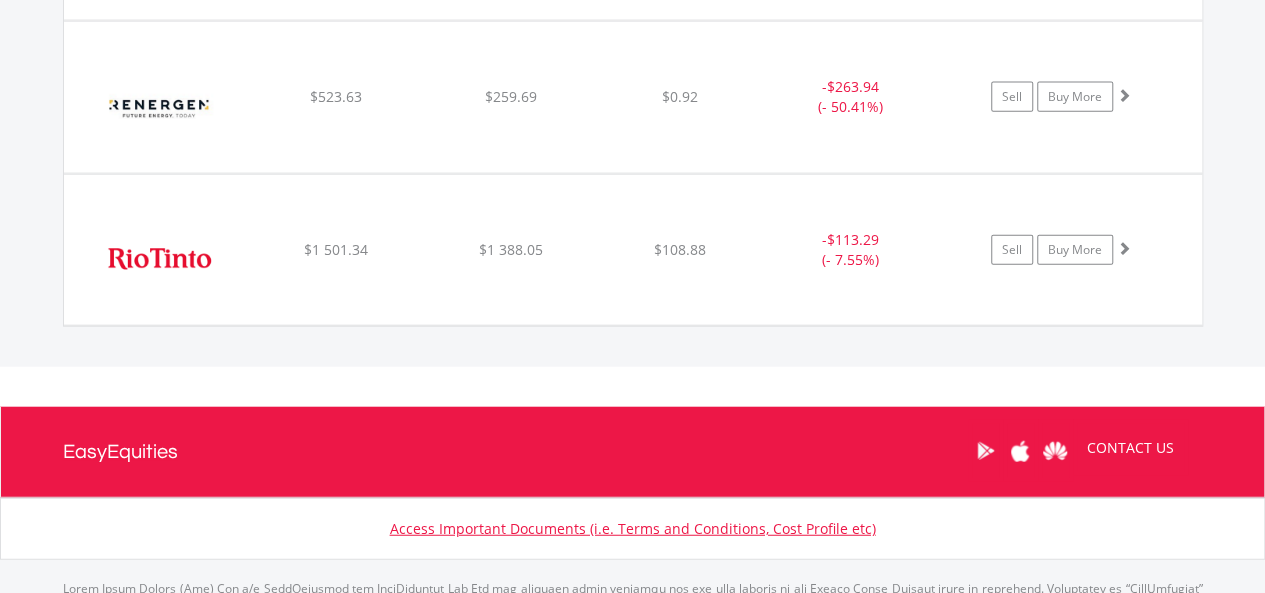 scroll, scrollTop: 2177, scrollLeft: 0, axis: vertical 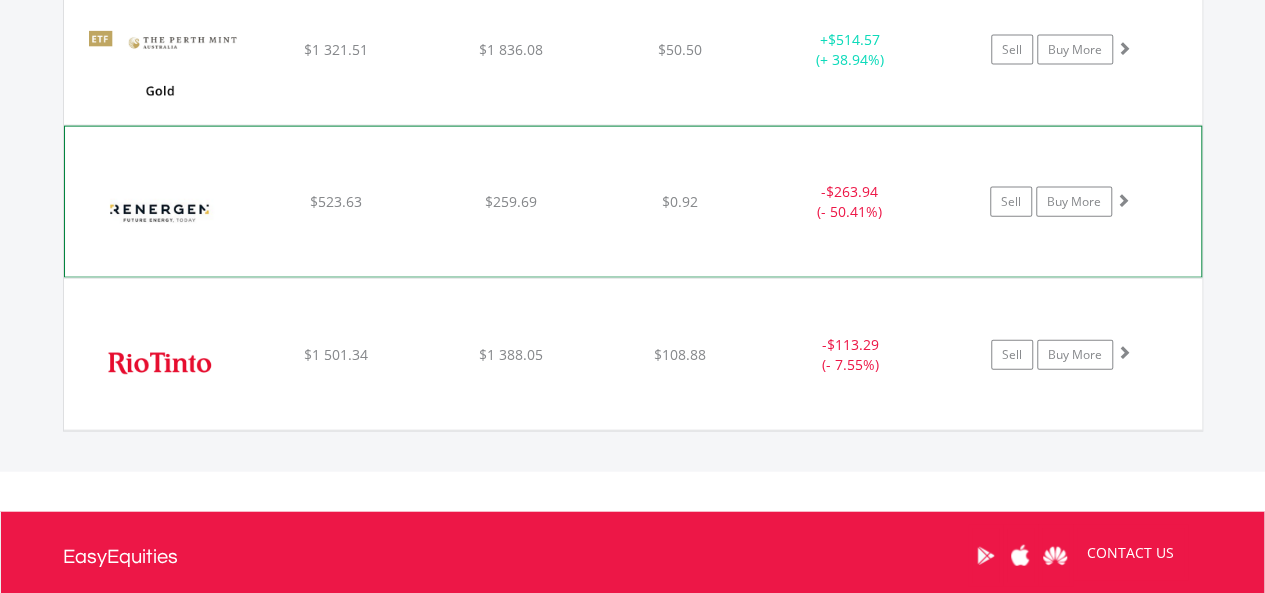 click on "$259.69" at bounding box center [510, -560] 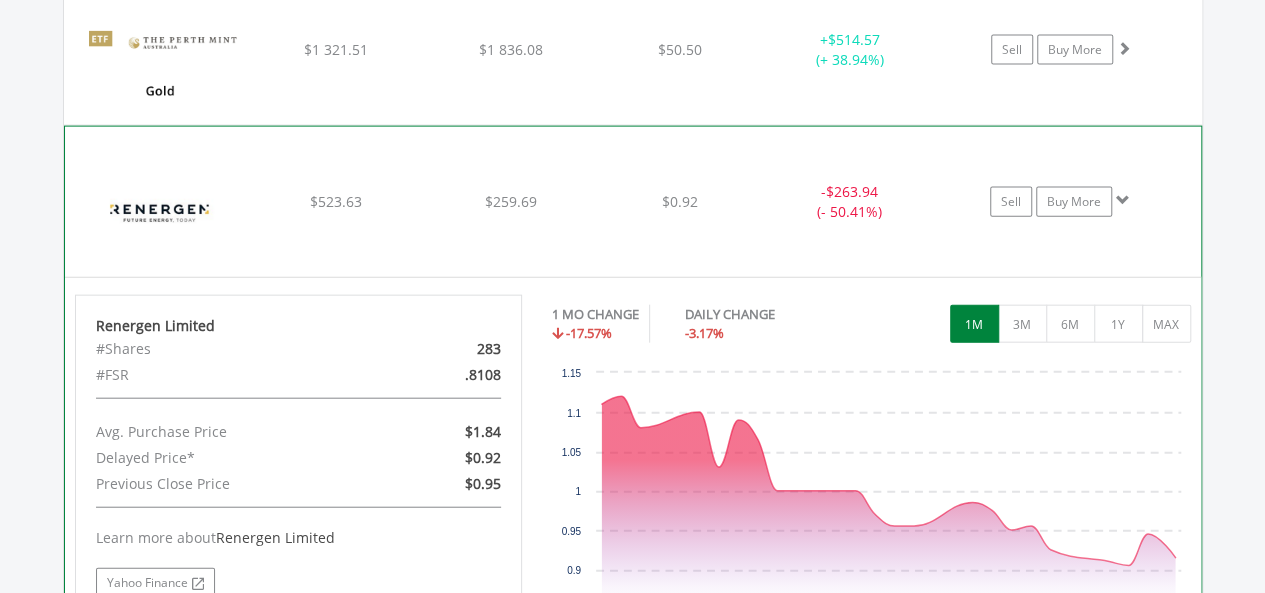 click on "$259.69" at bounding box center [510, -560] 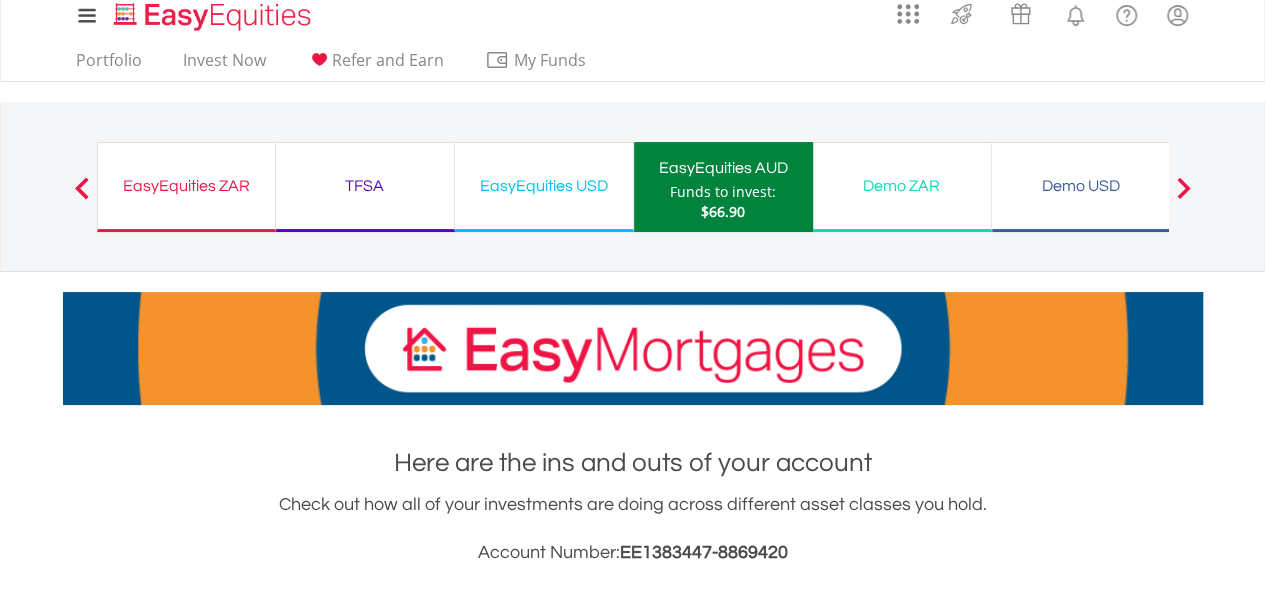 scroll, scrollTop: 0, scrollLeft: 0, axis: both 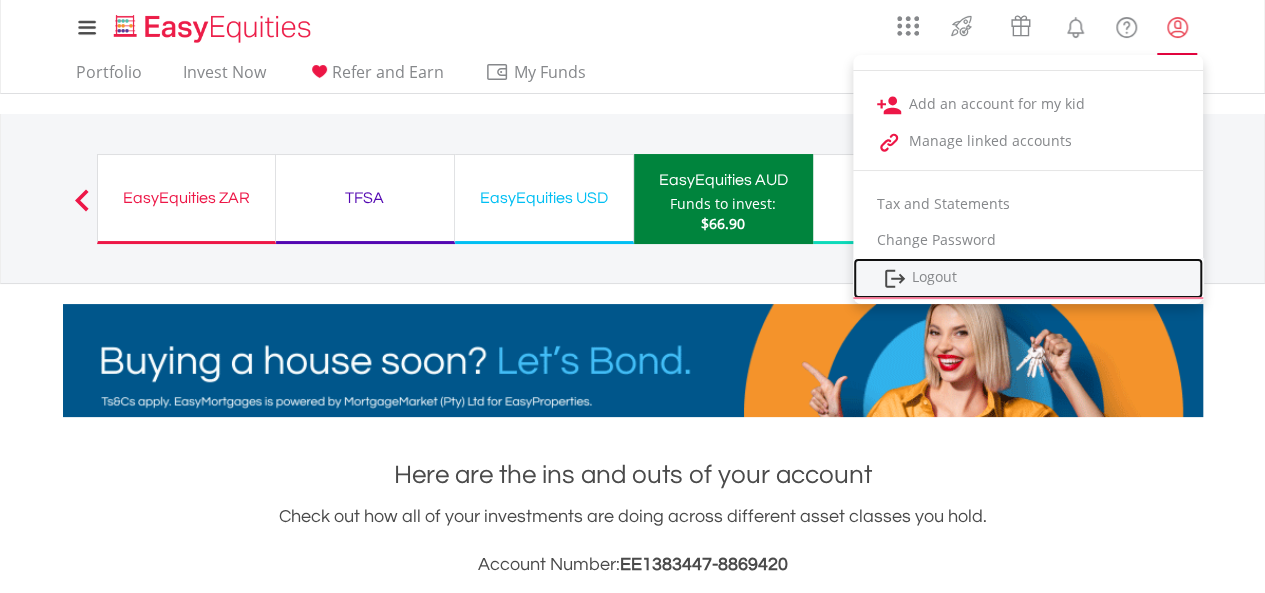 click on "Logout" at bounding box center [1028, 278] 